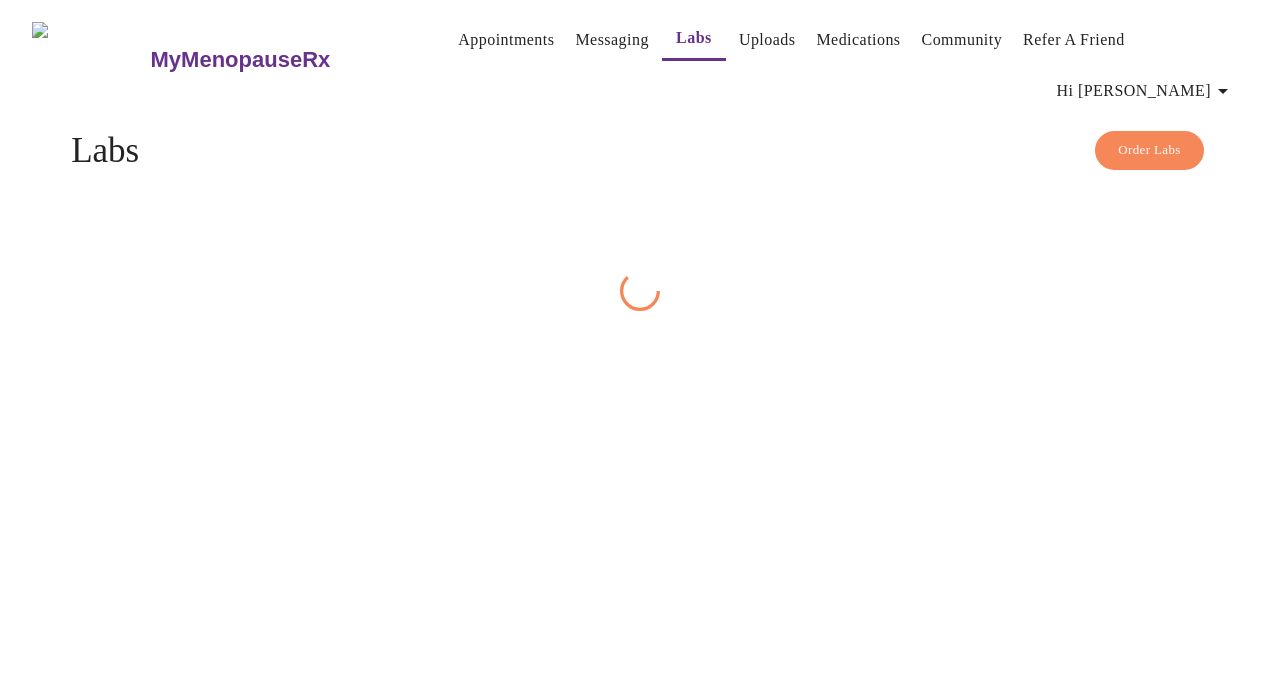 scroll, scrollTop: 0, scrollLeft: 0, axis: both 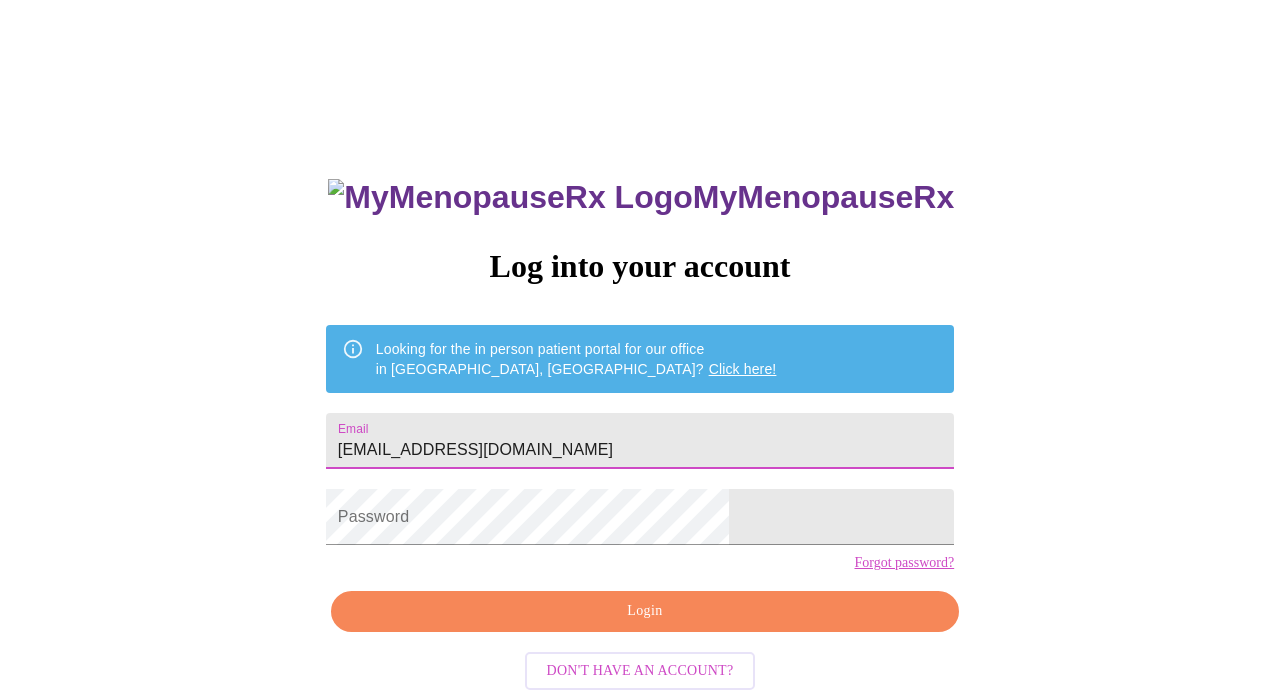 type on "[EMAIL_ADDRESS][DOMAIN_NAME]" 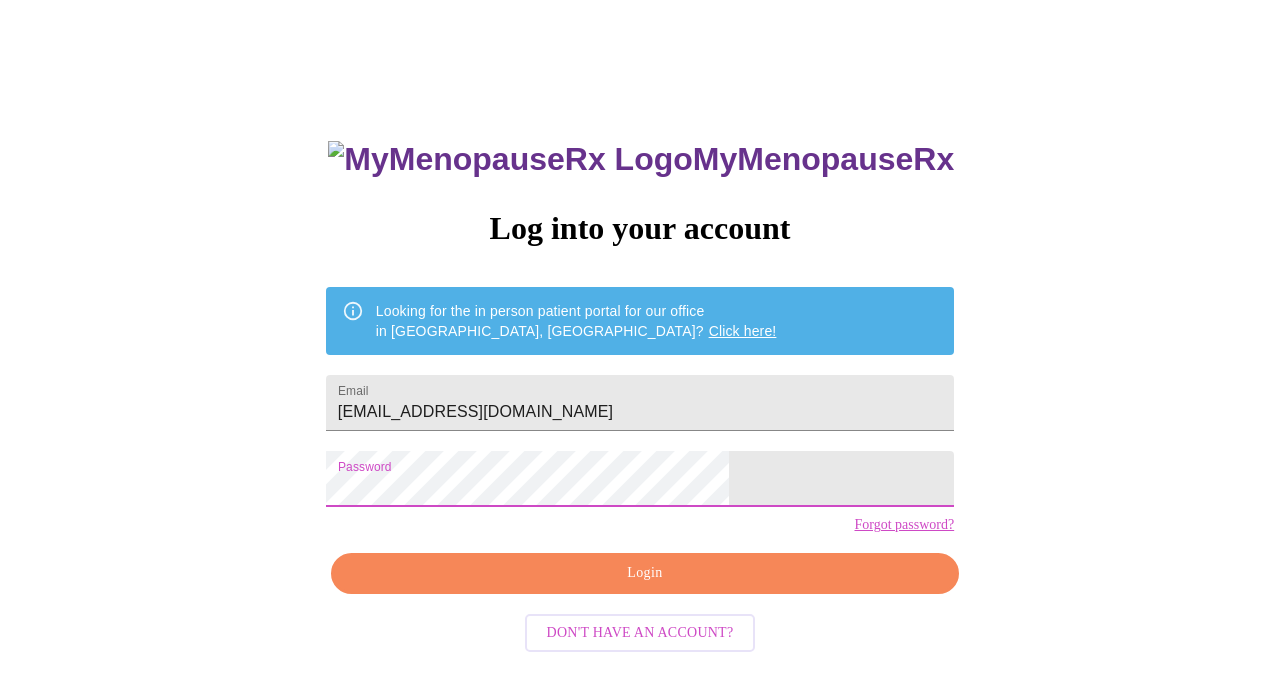 scroll, scrollTop: 37, scrollLeft: 0, axis: vertical 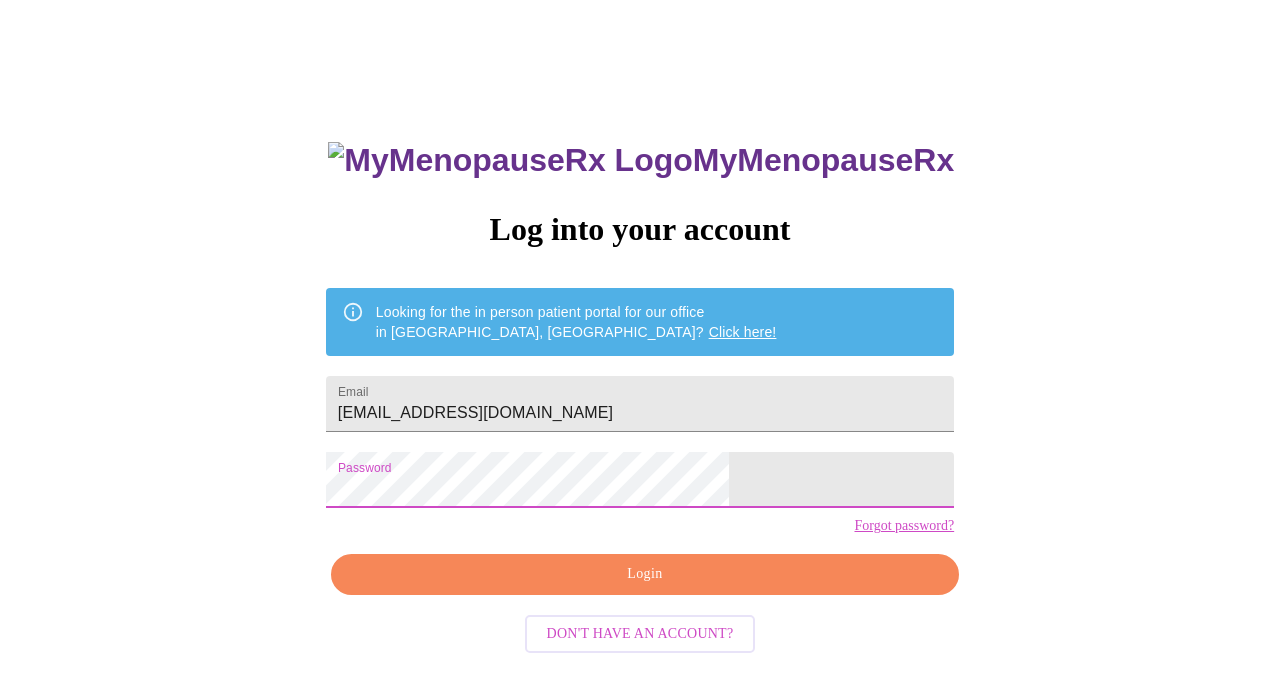 click on "Login" at bounding box center (645, 574) 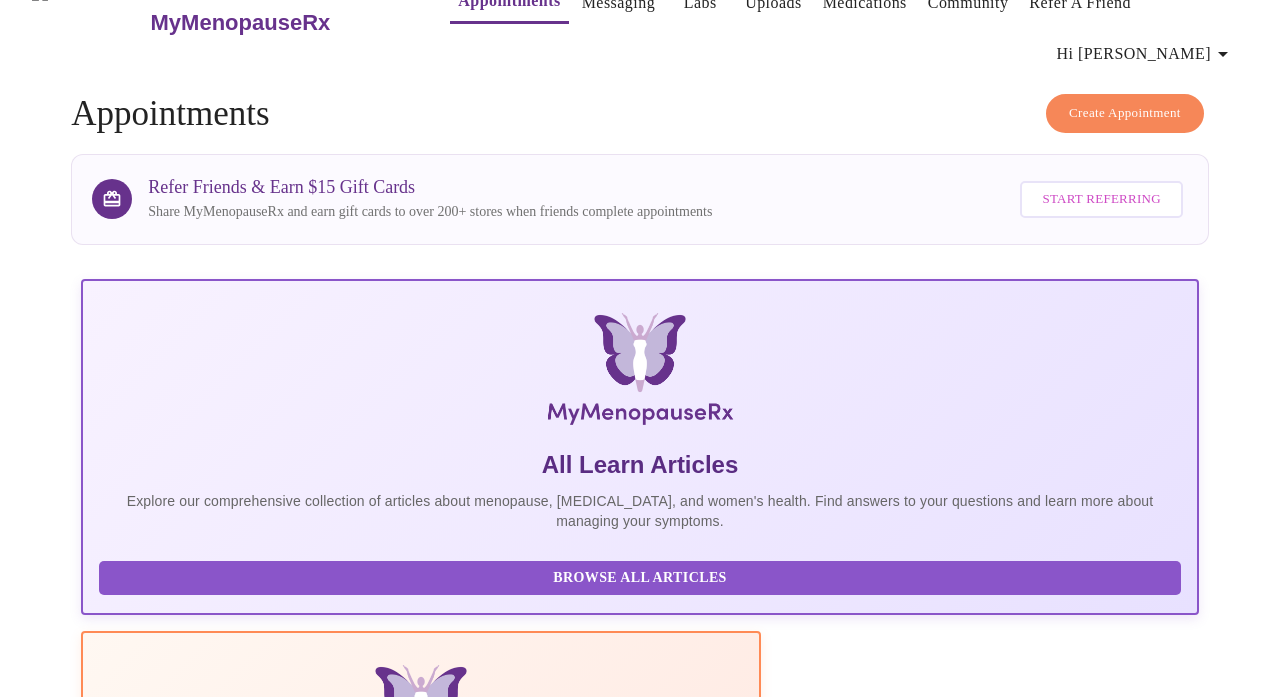 scroll, scrollTop: 0, scrollLeft: 0, axis: both 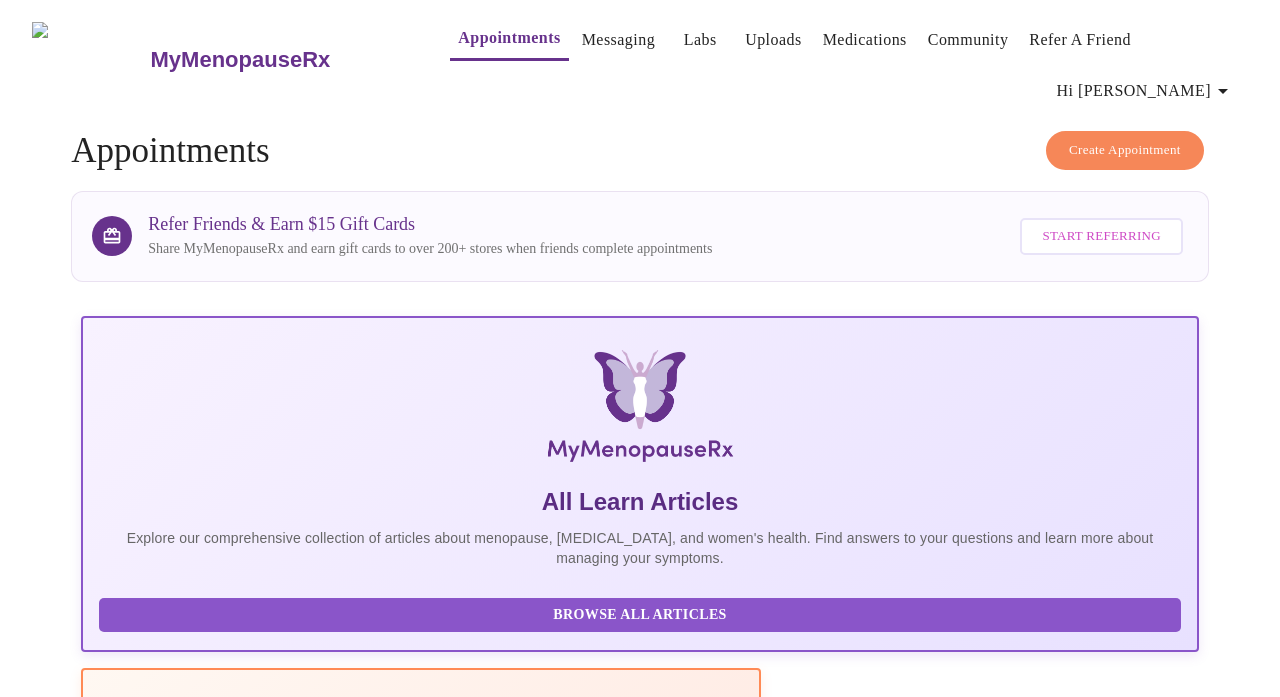click on "Labs" at bounding box center (700, 40) 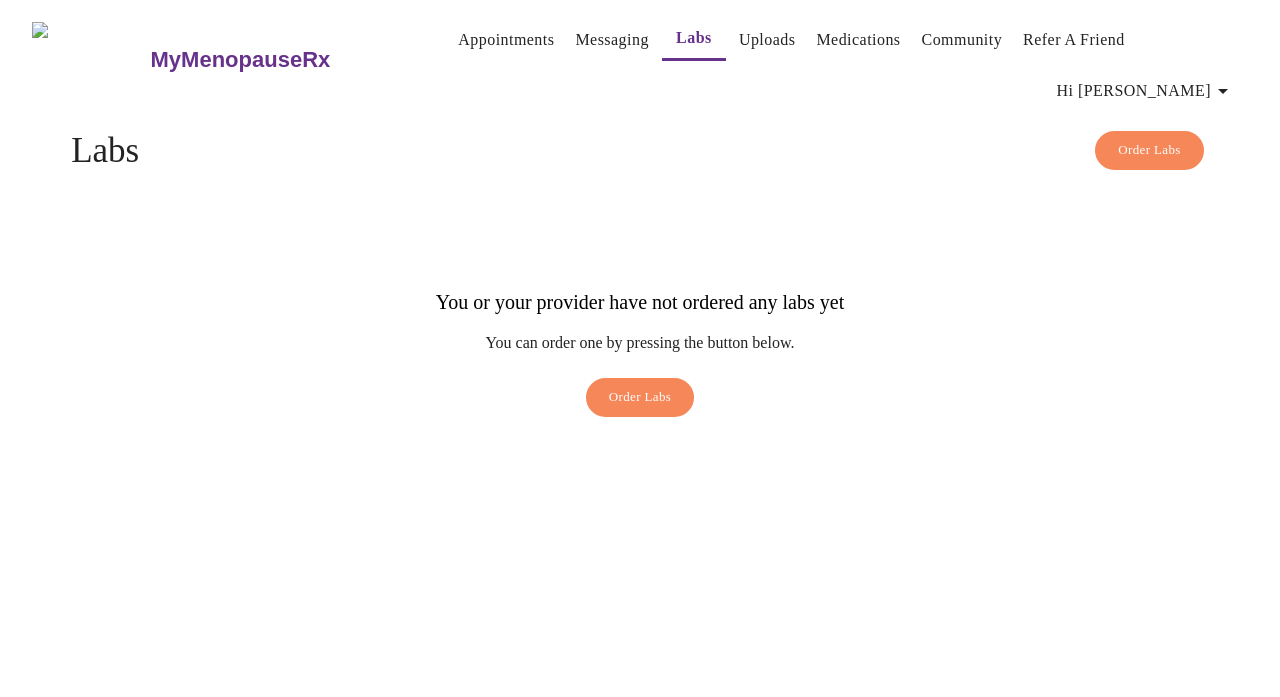 click on "Appointments" at bounding box center (506, 40) 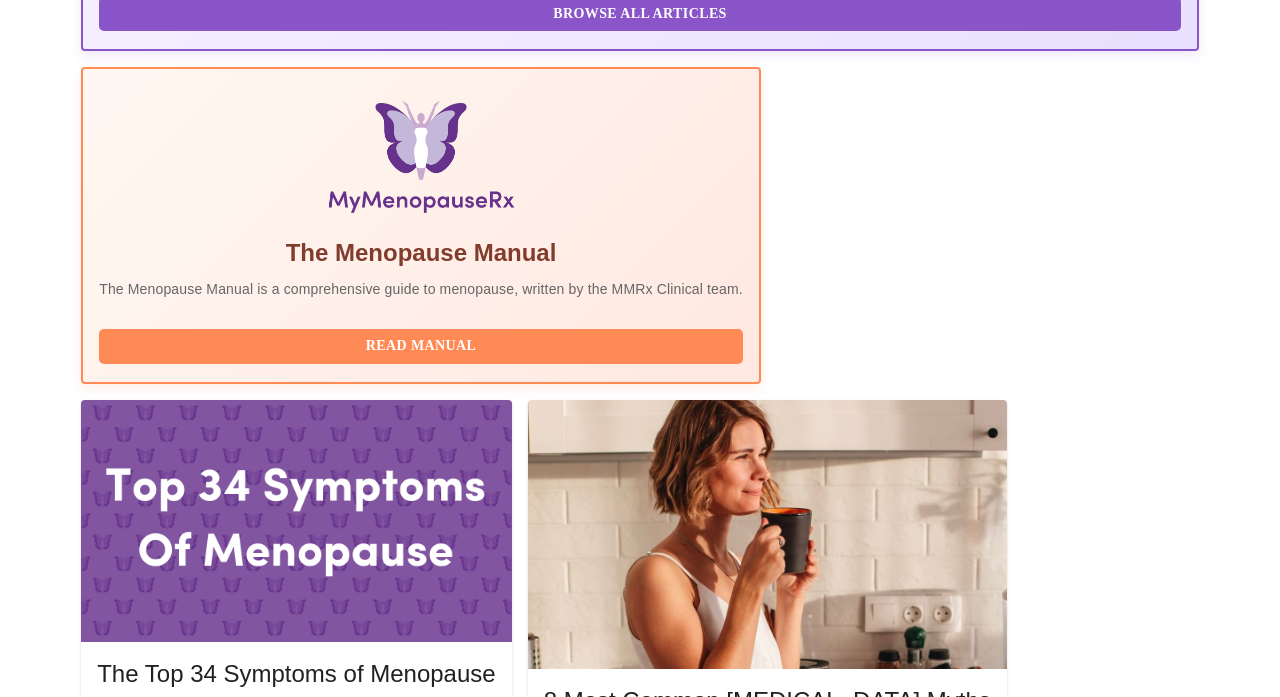 scroll, scrollTop: 594, scrollLeft: 1, axis: both 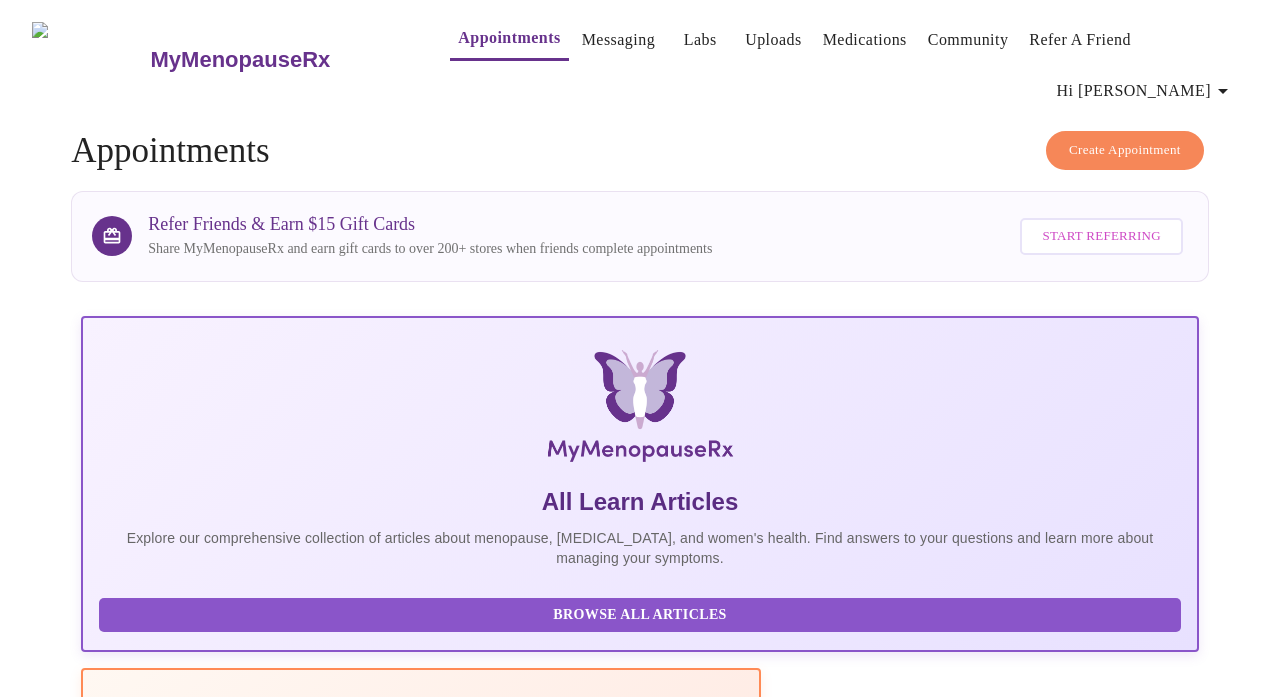click on "Labs" at bounding box center [700, 40] 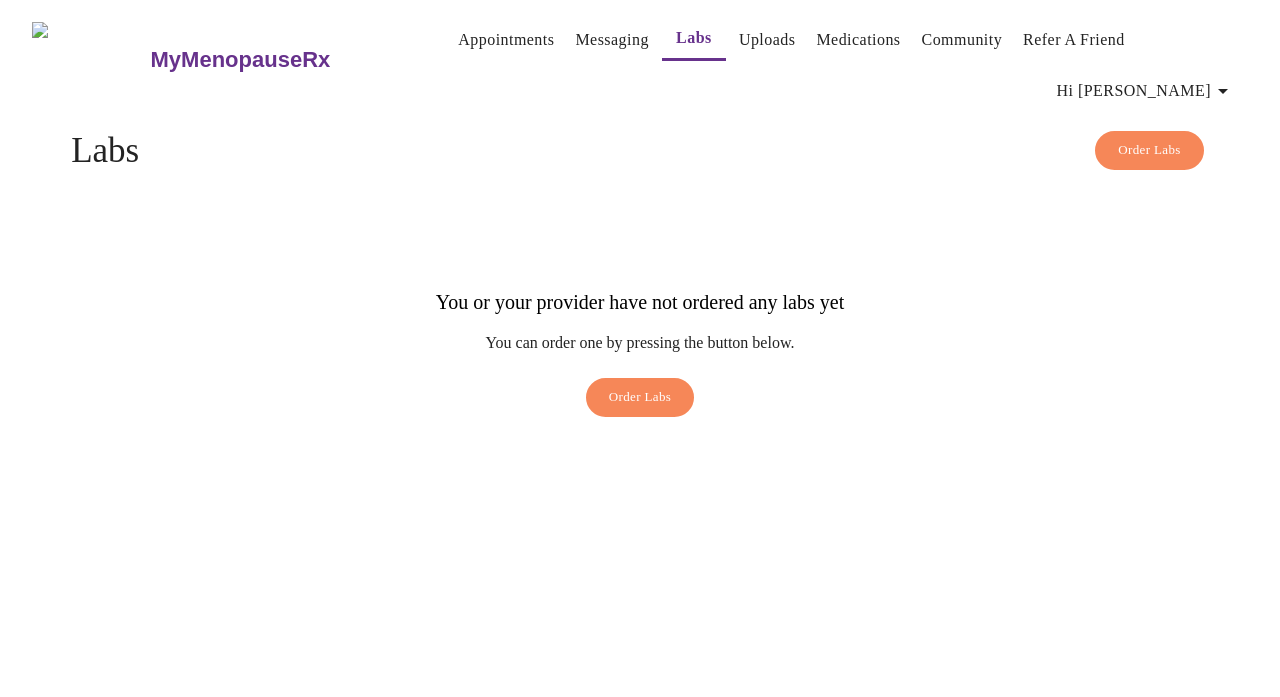 click on "Medications" at bounding box center [858, 40] 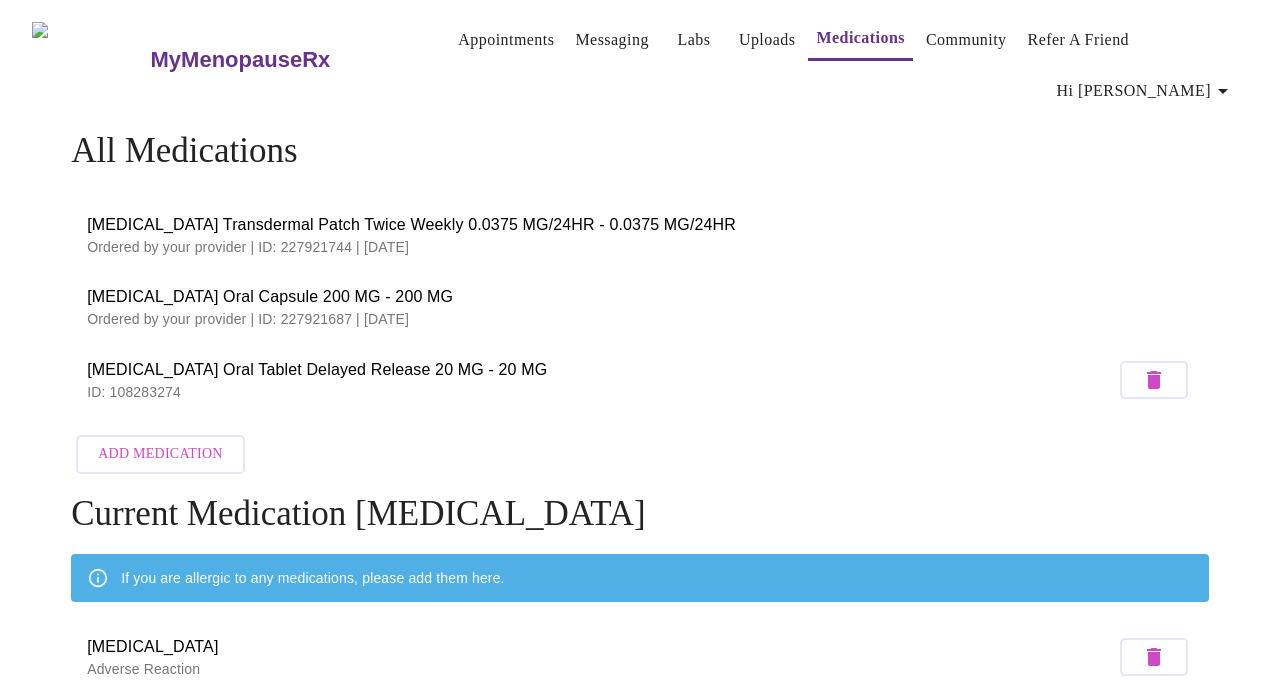 scroll, scrollTop: 0, scrollLeft: 0, axis: both 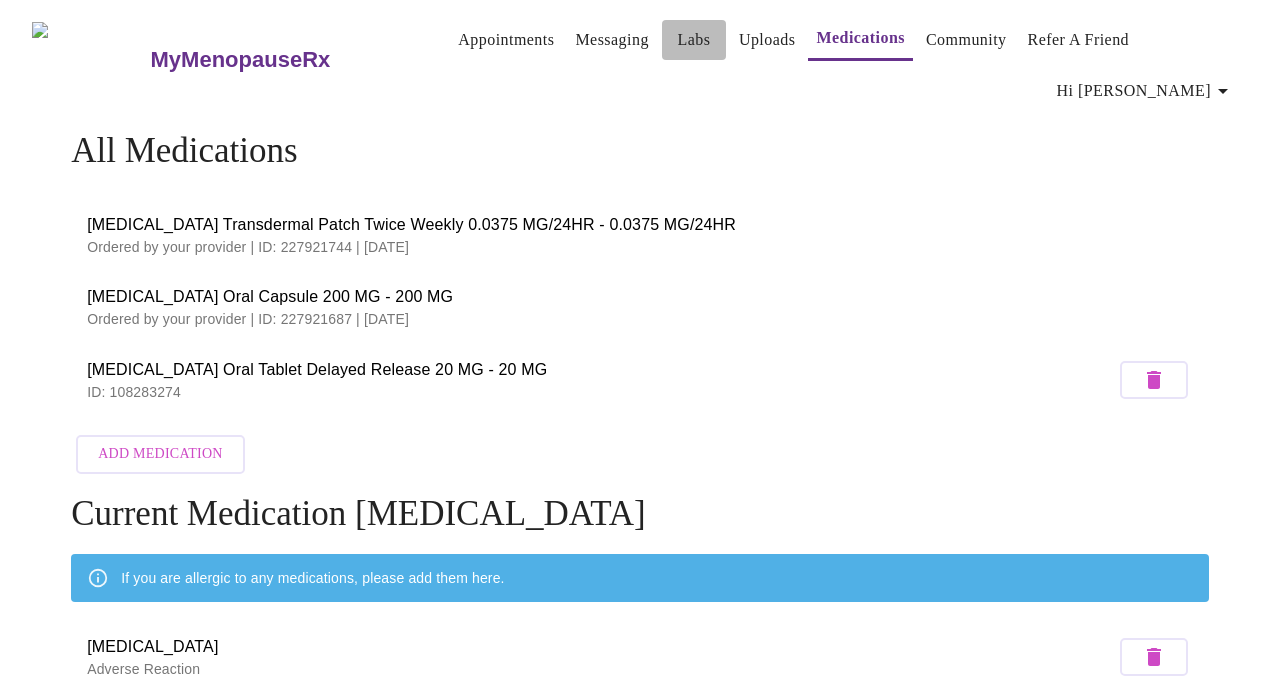 click on "Labs" at bounding box center [693, 40] 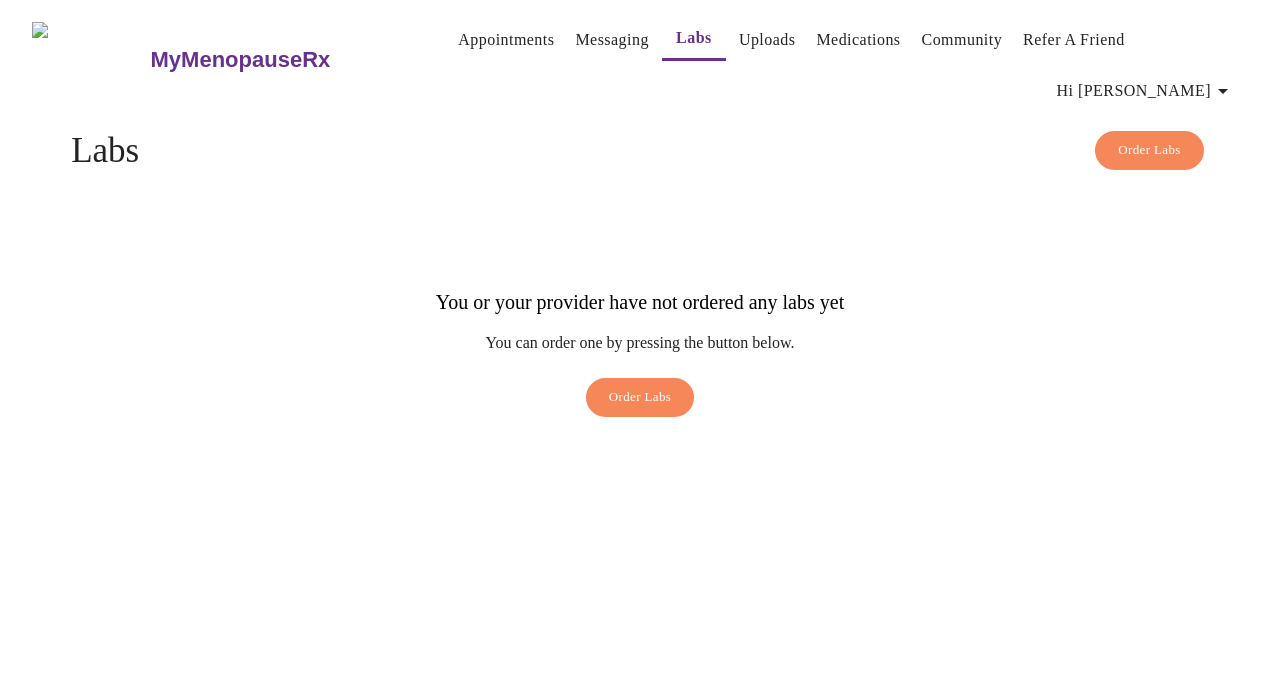 scroll, scrollTop: 0, scrollLeft: 0, axis: both 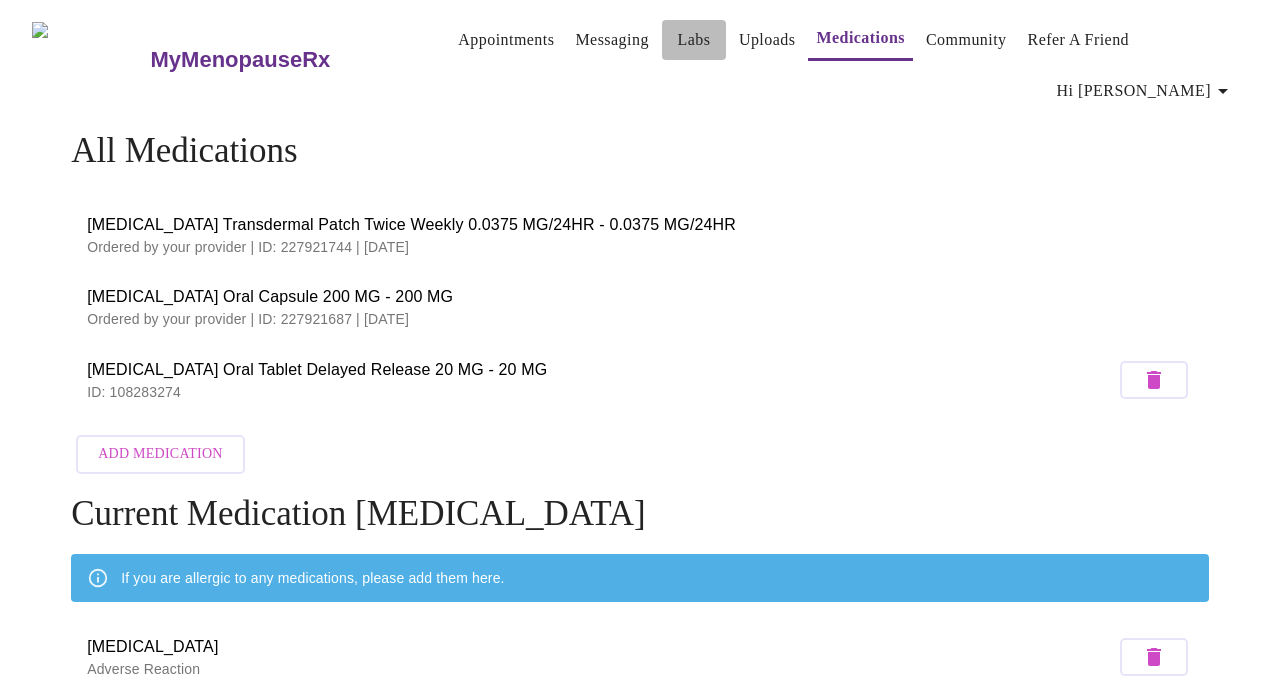 click on "Labs" at bounding box center [693, 40] 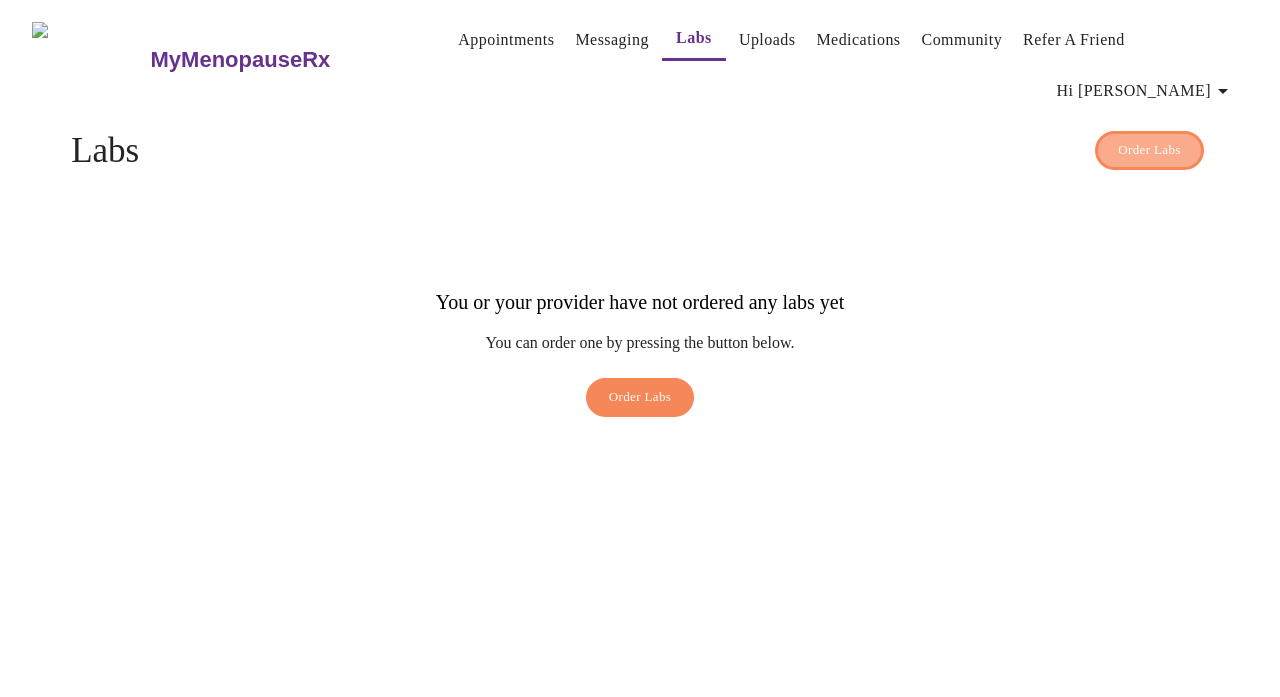 click on "Order Labs" at bounding box center (1149, 150) 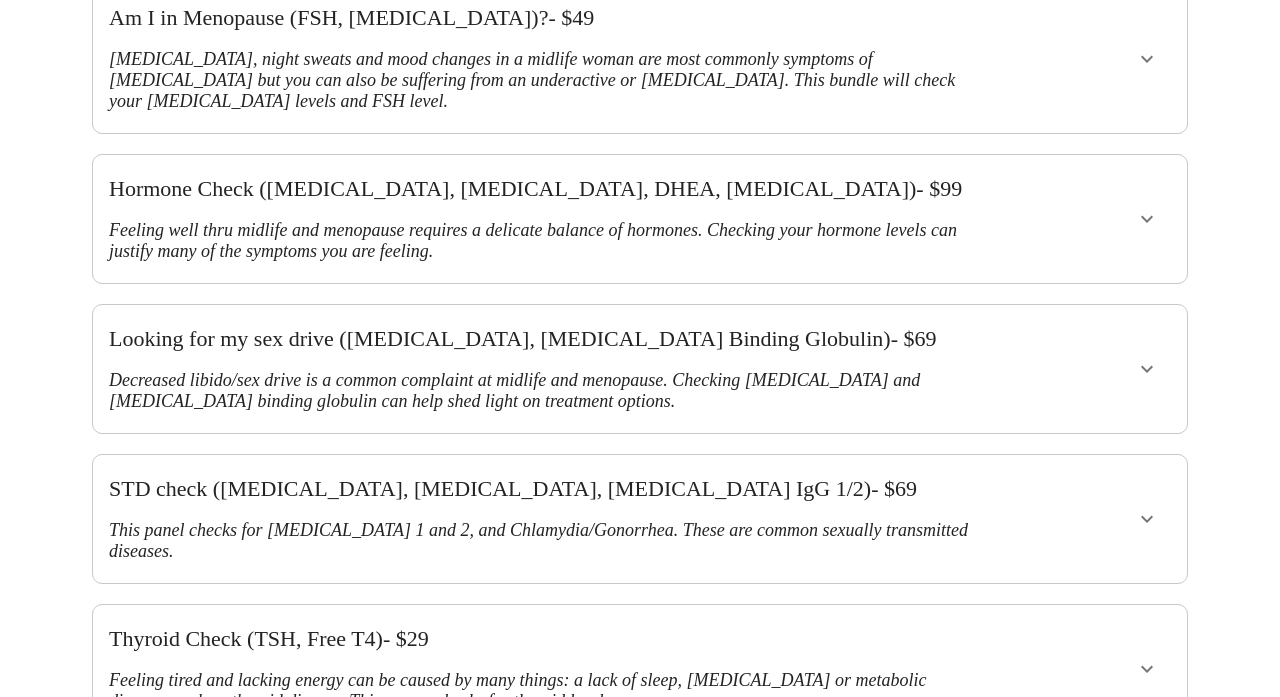 scroll, scrollTop: 332, scrollLeft: 0, axis: vertical 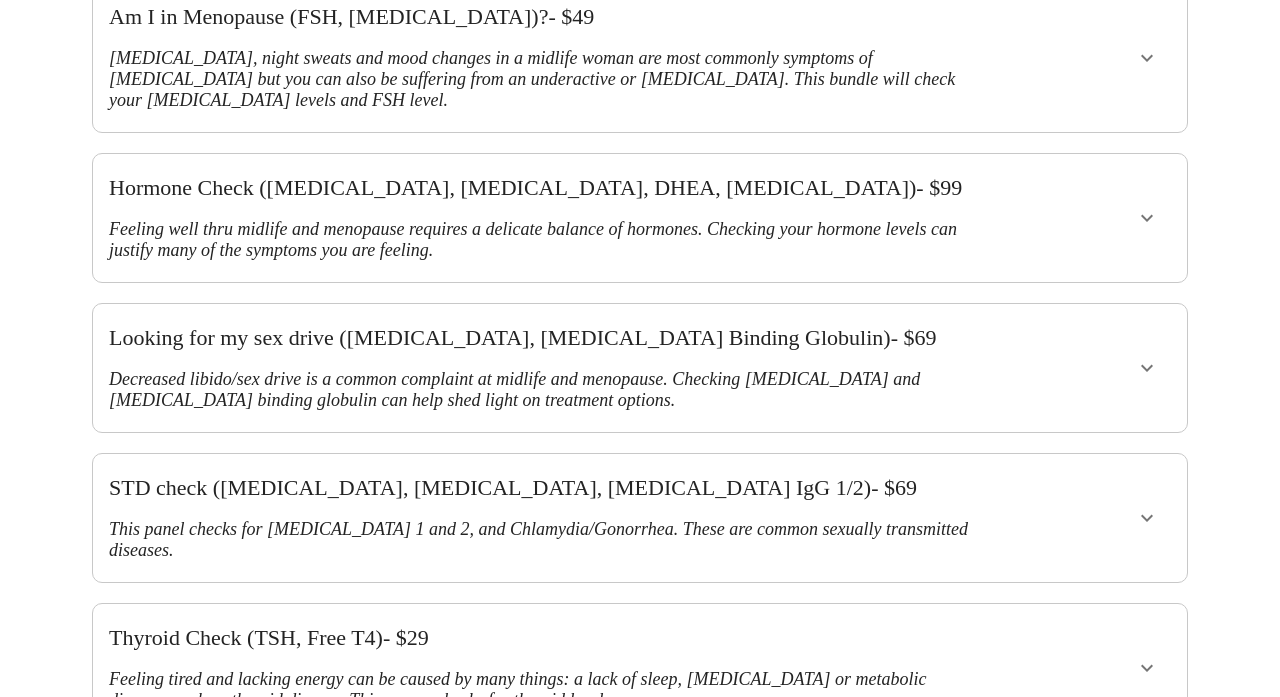 click on "Decreased libido/sex drive is a common complaint at midlife and menopause. Checking [MEDICAL_DATA] and [MEDICAL_DATA] binding globulin can help shed light on treatment options." at bounding box center [542, 390] 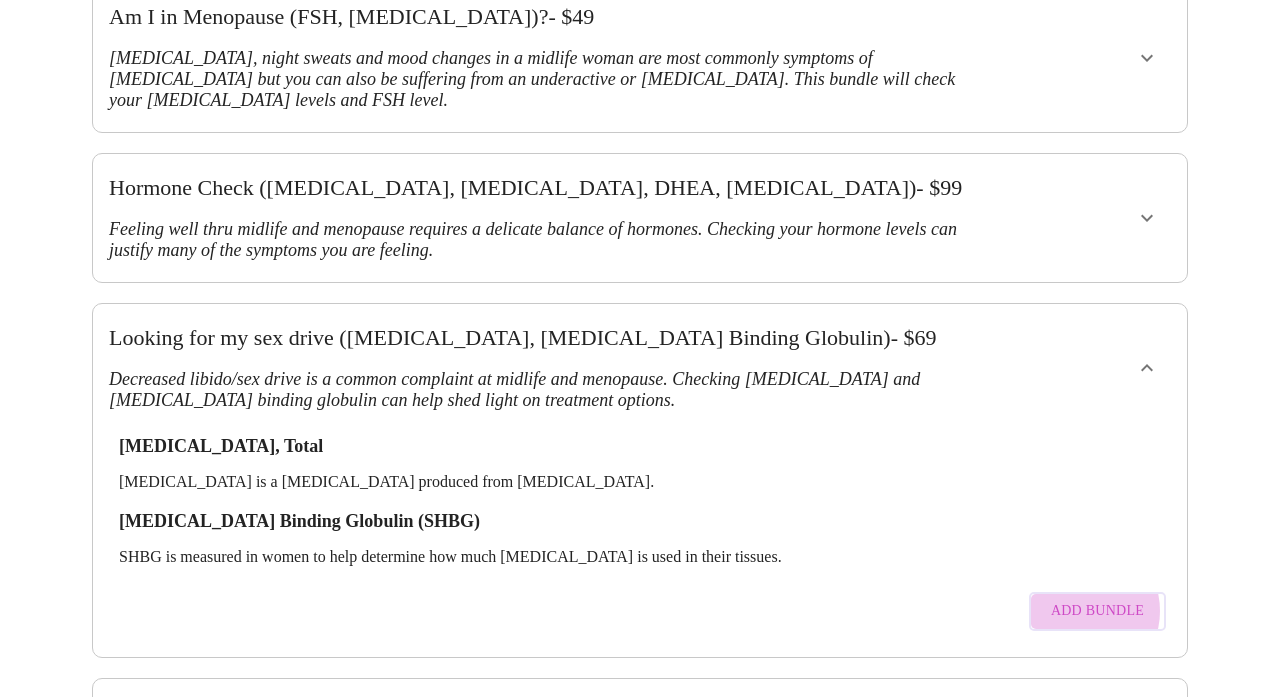 click on "Add Bundle" at bounding box center (1097, 611) 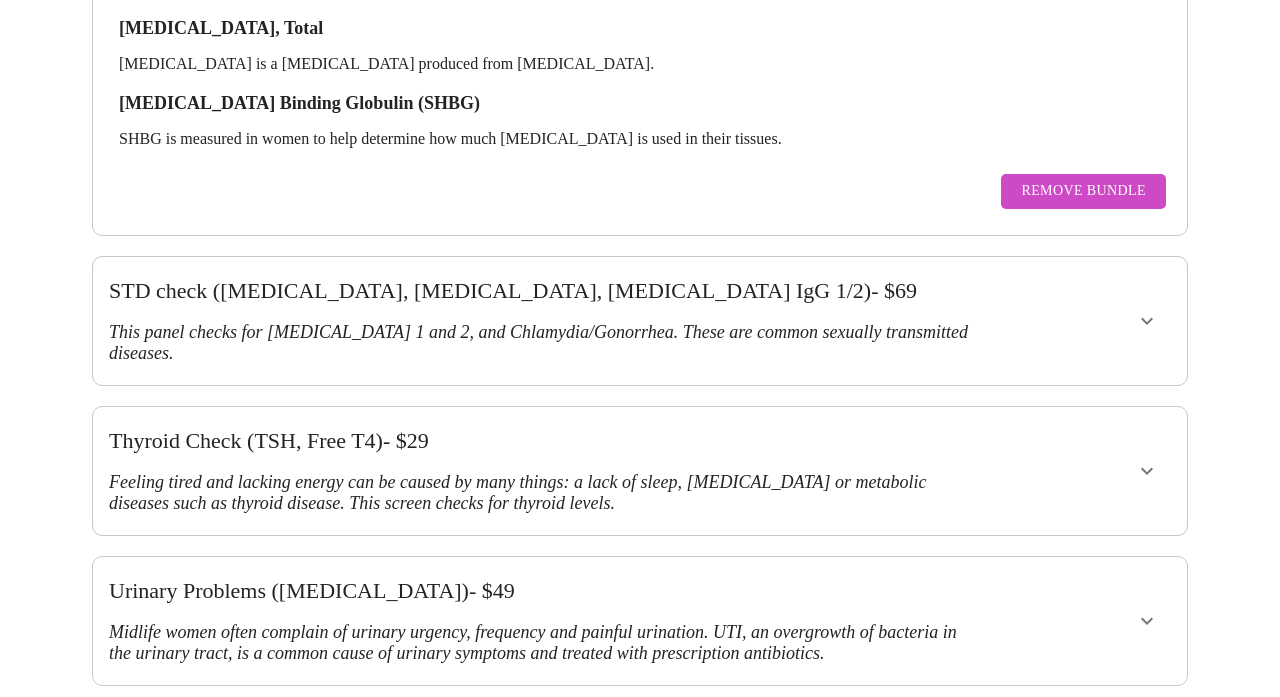 scroll, scrollTop: 771, scrollLeft: 0, axis: vertical 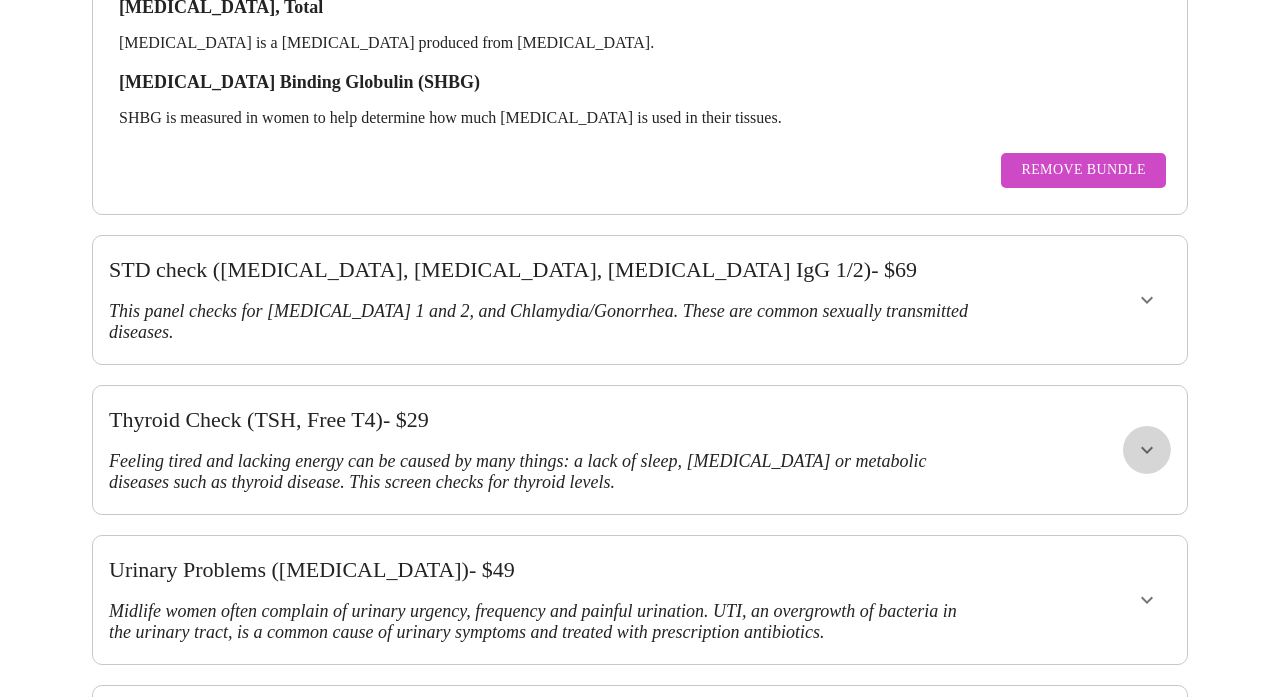 click 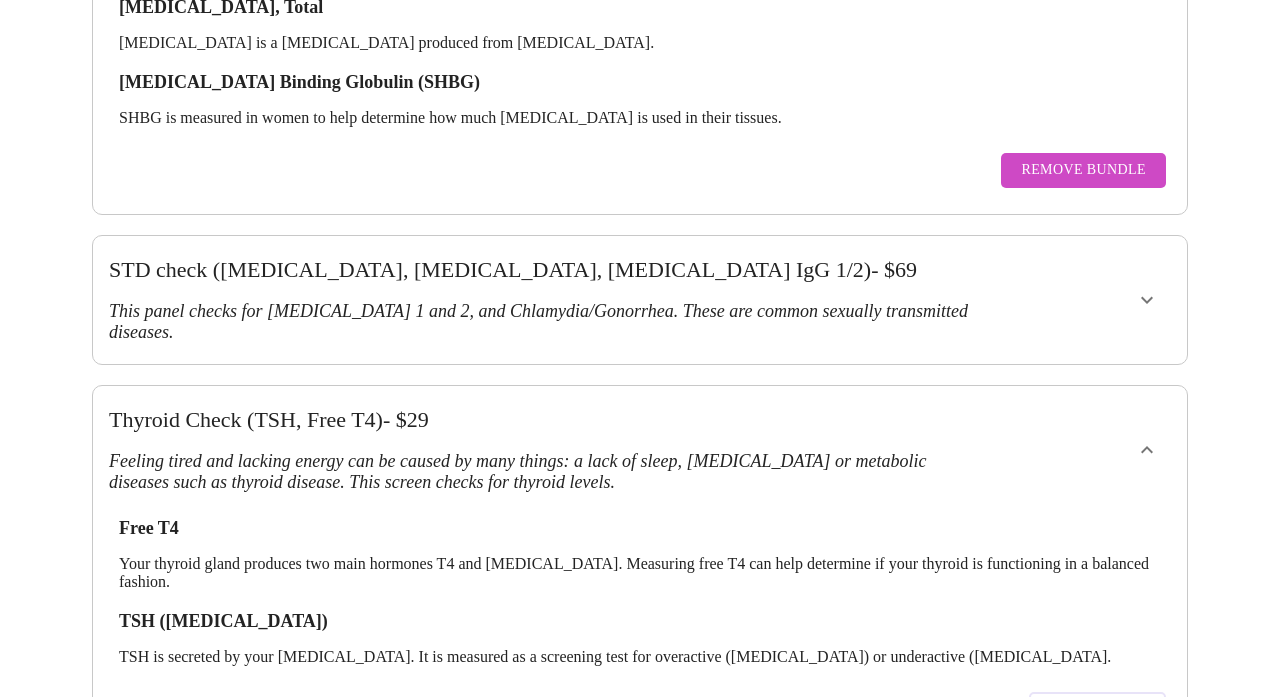 click on "Add Bundle" at bounding box center (1097, 711) 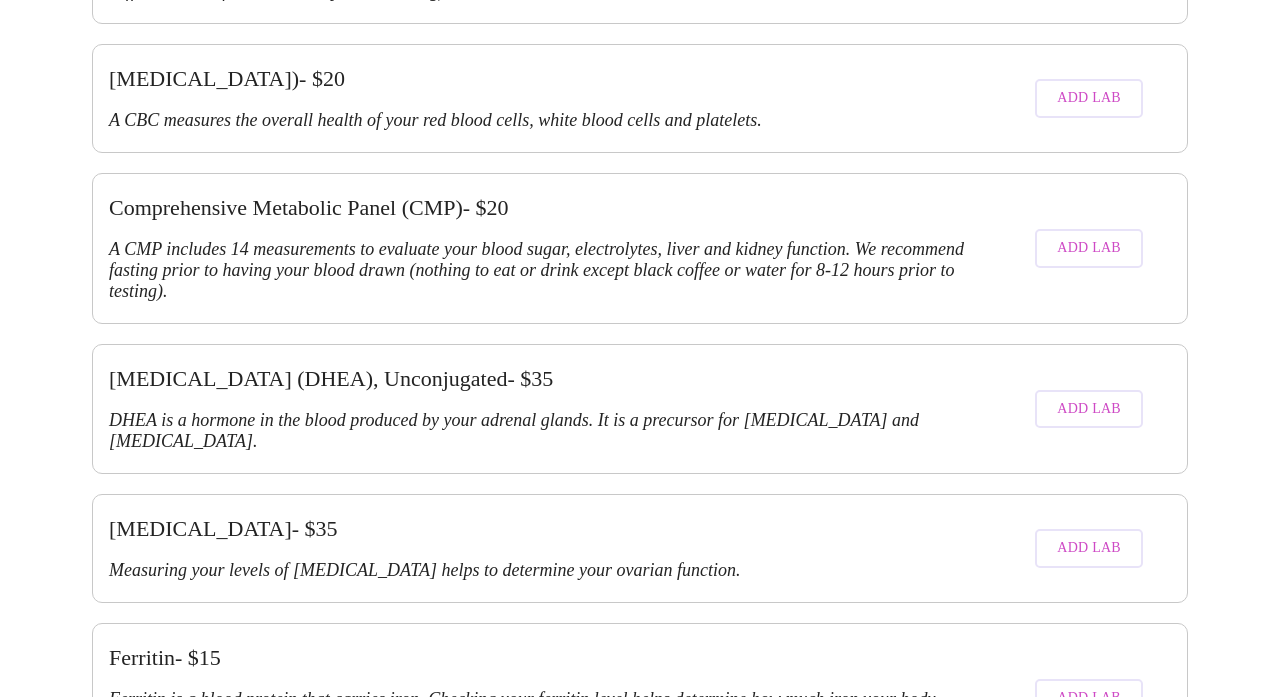 scroll, scrollTop: 2375, scrollLeft: 0, axis: vertical 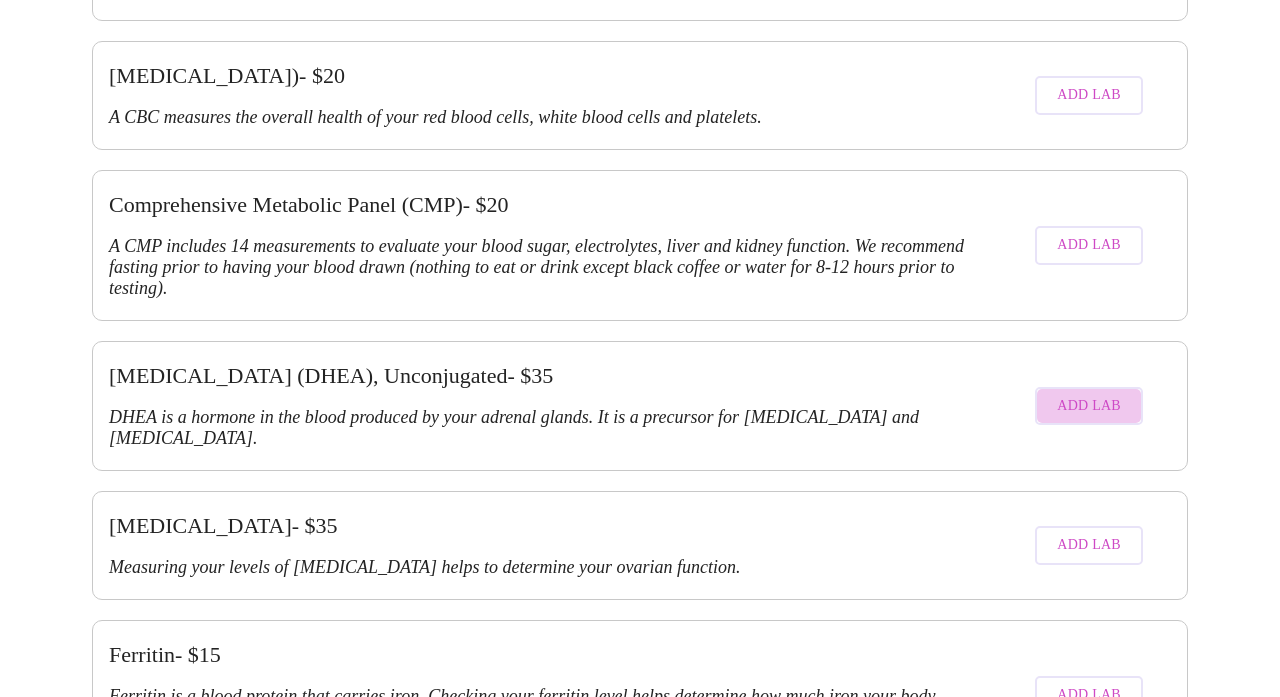 click on "Add Lab" at bounding box center [1089, 406] 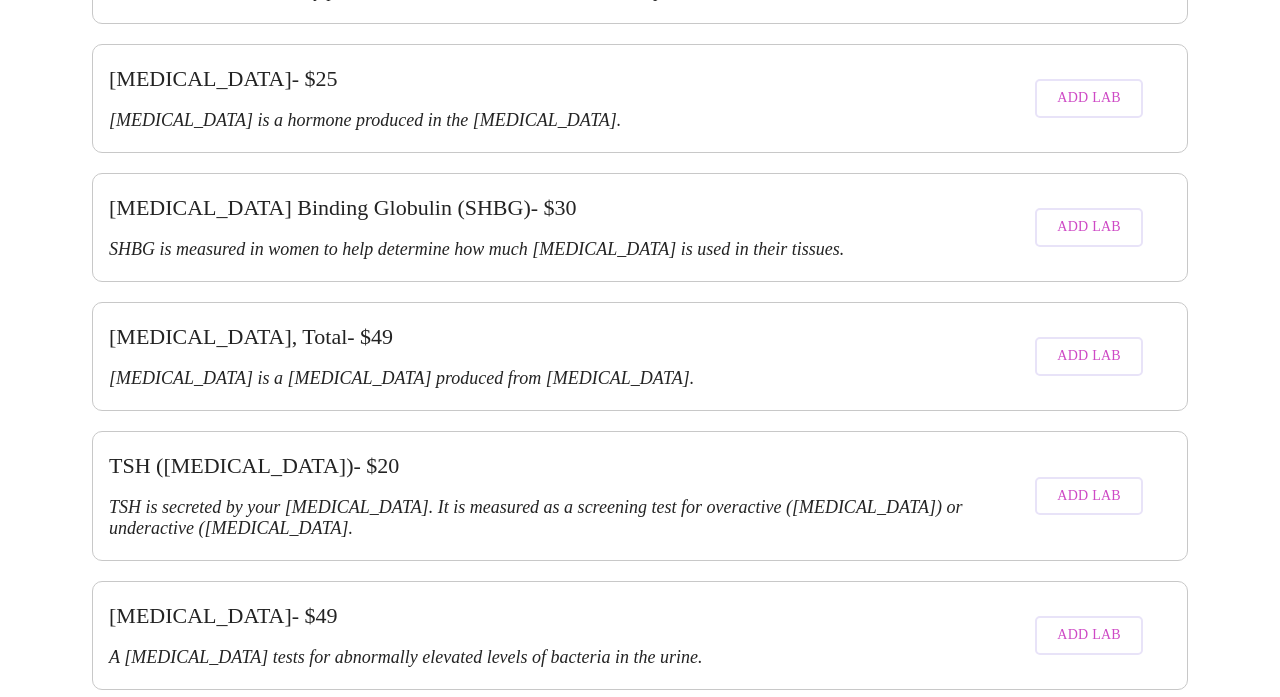 scroll, scrollTop: 3979, scrollLeft: 0, axis: vertical 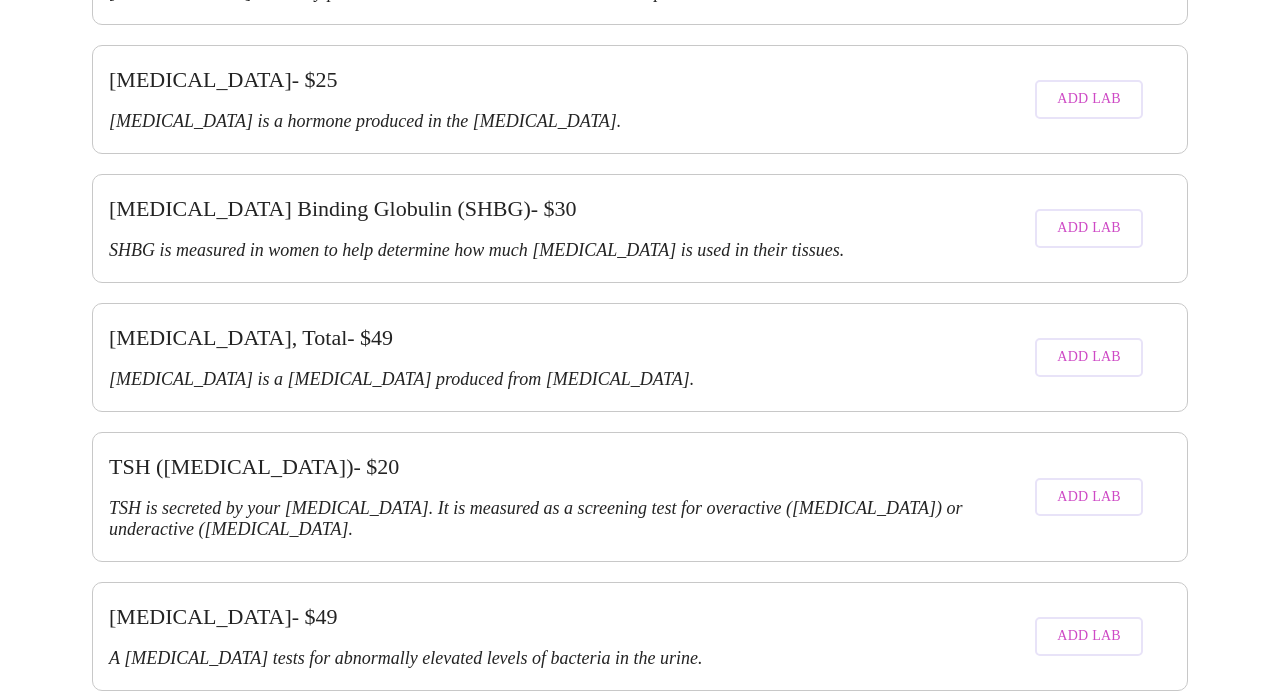 click on "Purchase Labs" at bounding box center [1104, 1059] 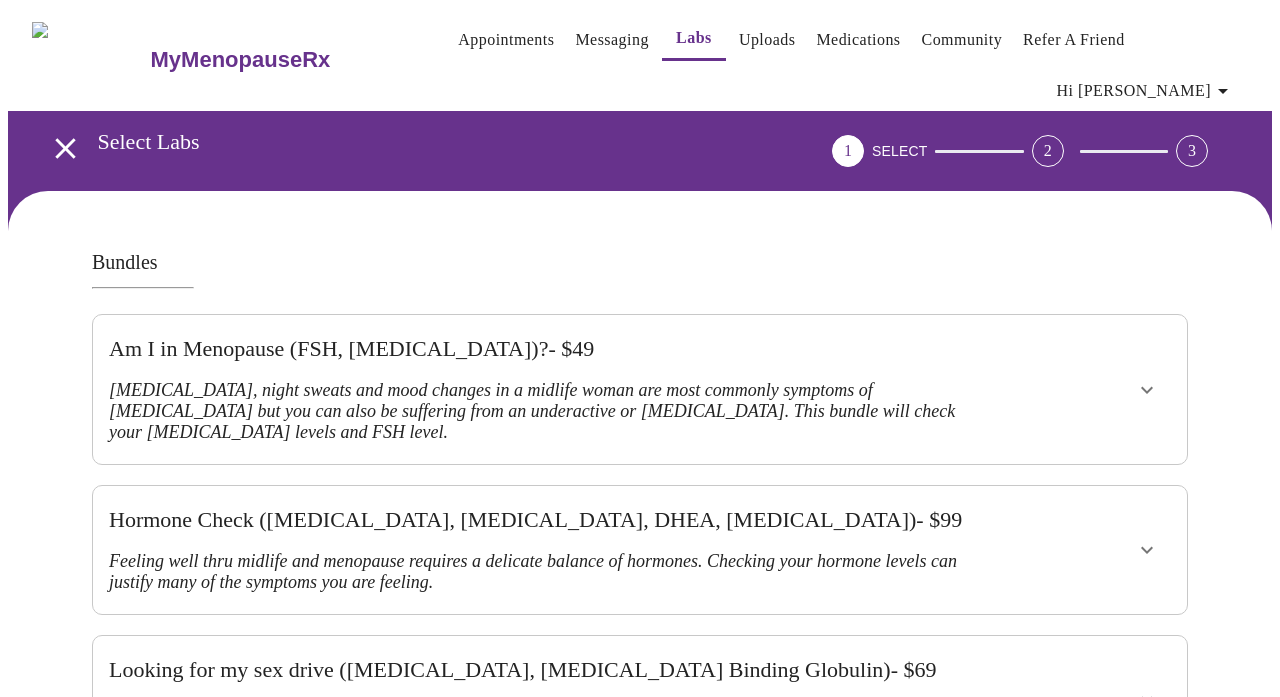 scroll, scrollTop: 0, scrollLeft: 0, axis: both 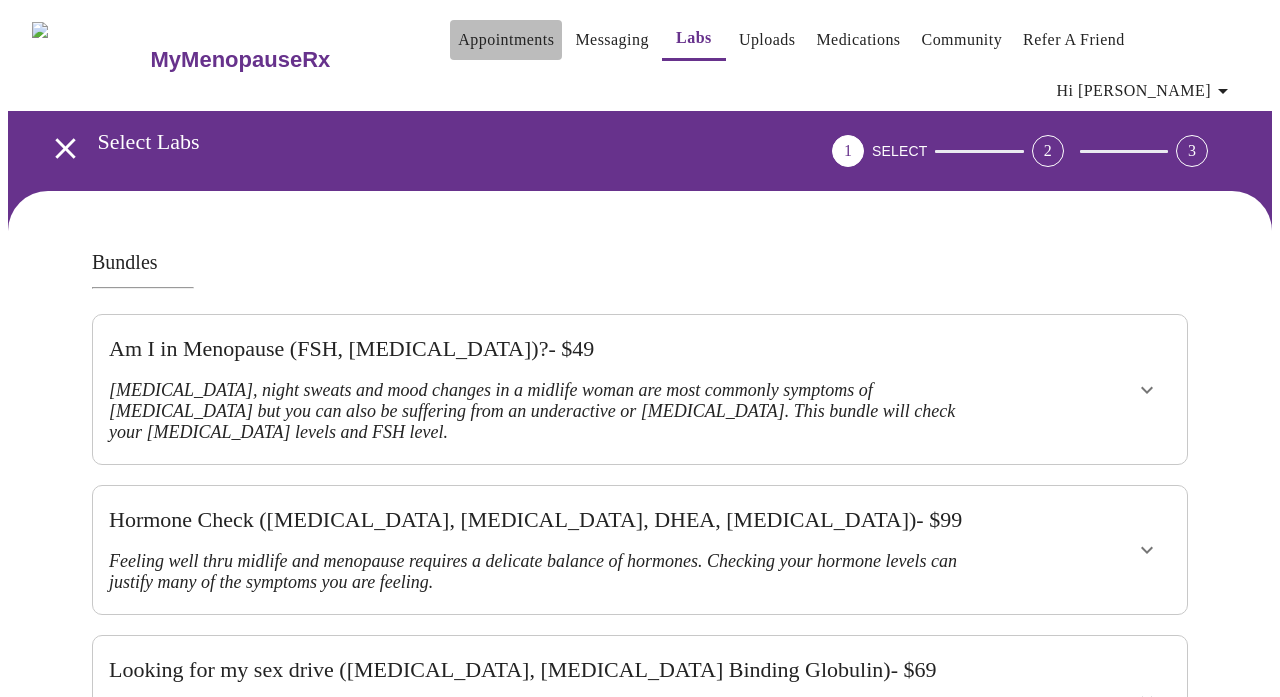 click on "Appointments" at bounding box center (506, 40) 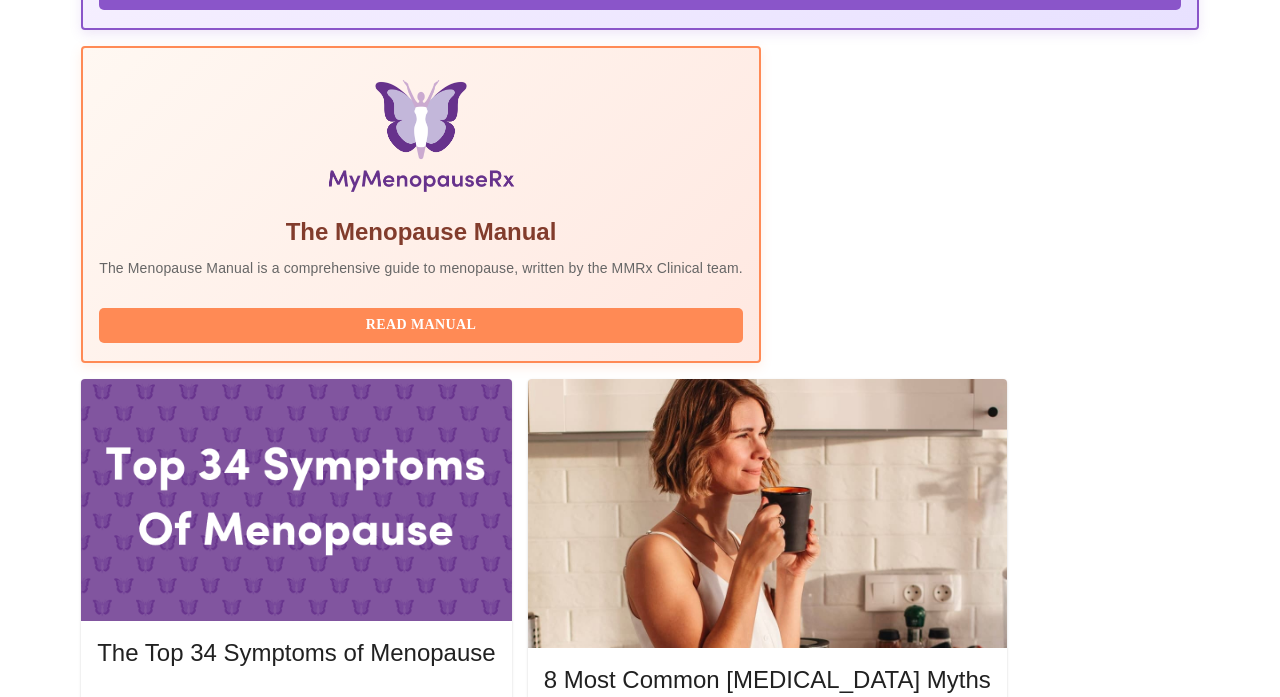 scroll, scrollTop: 621, scrollLeft: 0, axis: vertical 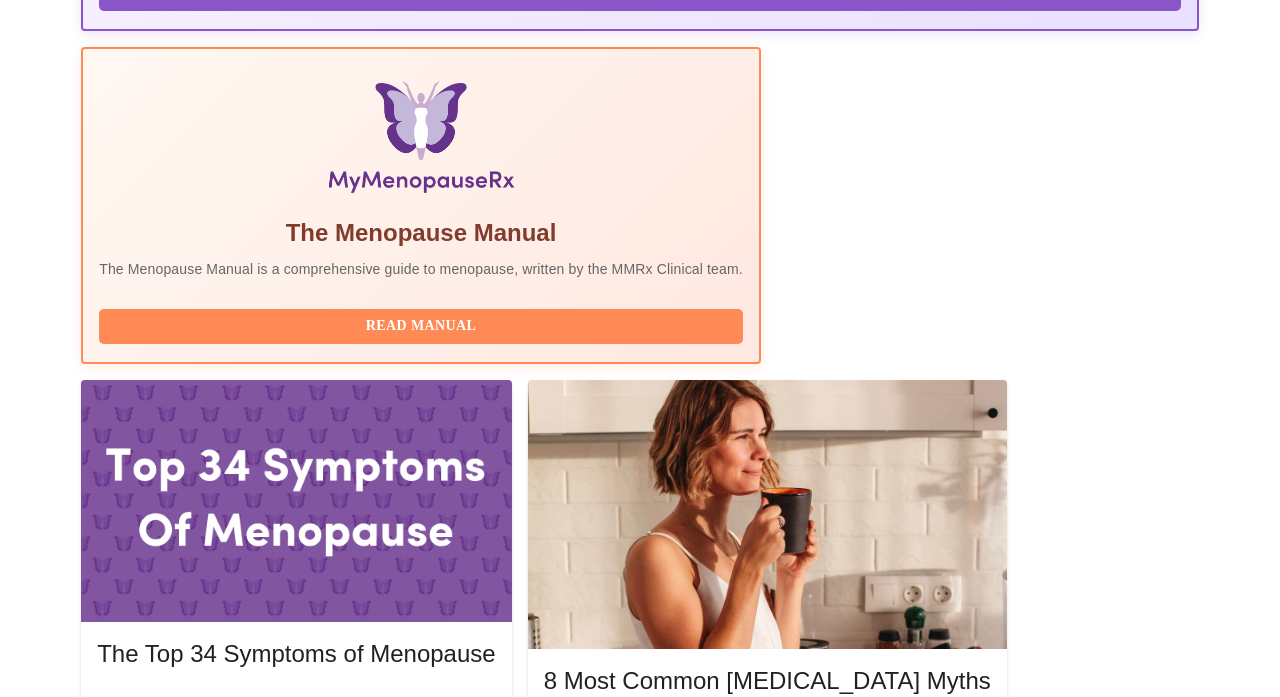 click on "View Appointment" at bounding box center (1094, 1959) 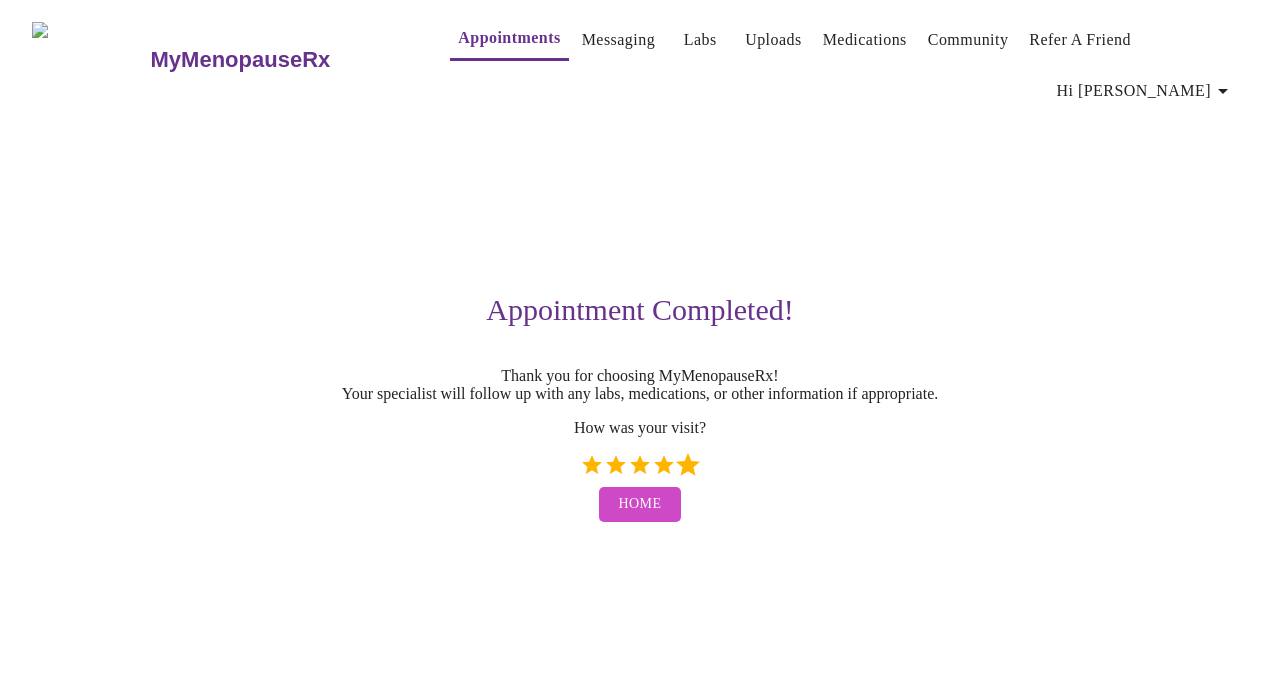 click on "5 Stars" at bounding box center (688, 465) 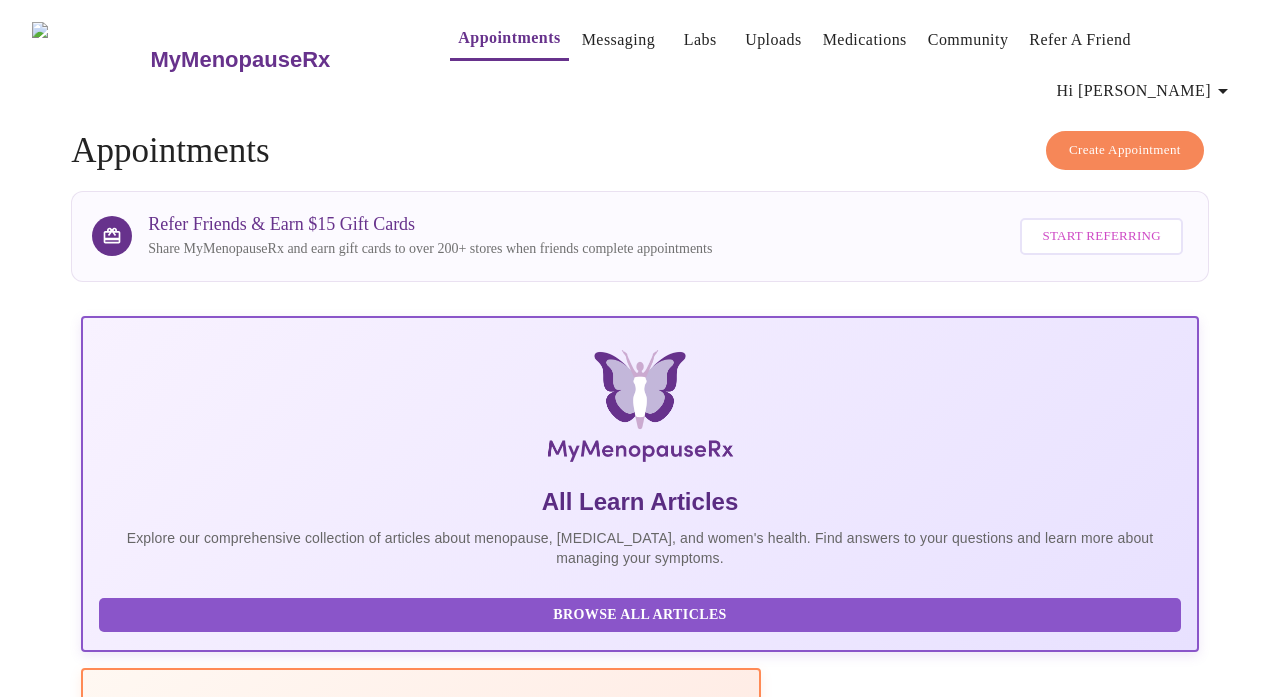 scroll, scrollTop: 0, scrollLeft: 0, axis: both 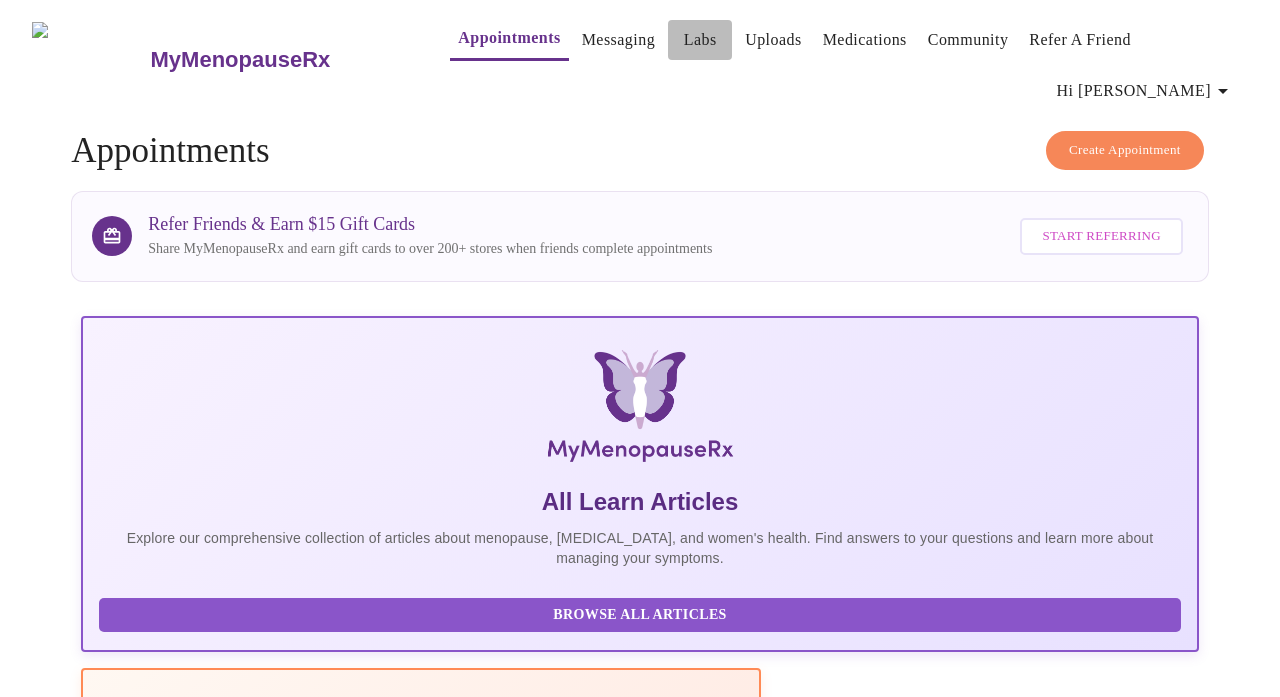 click on "Labs" at bounding box center (700, 40) 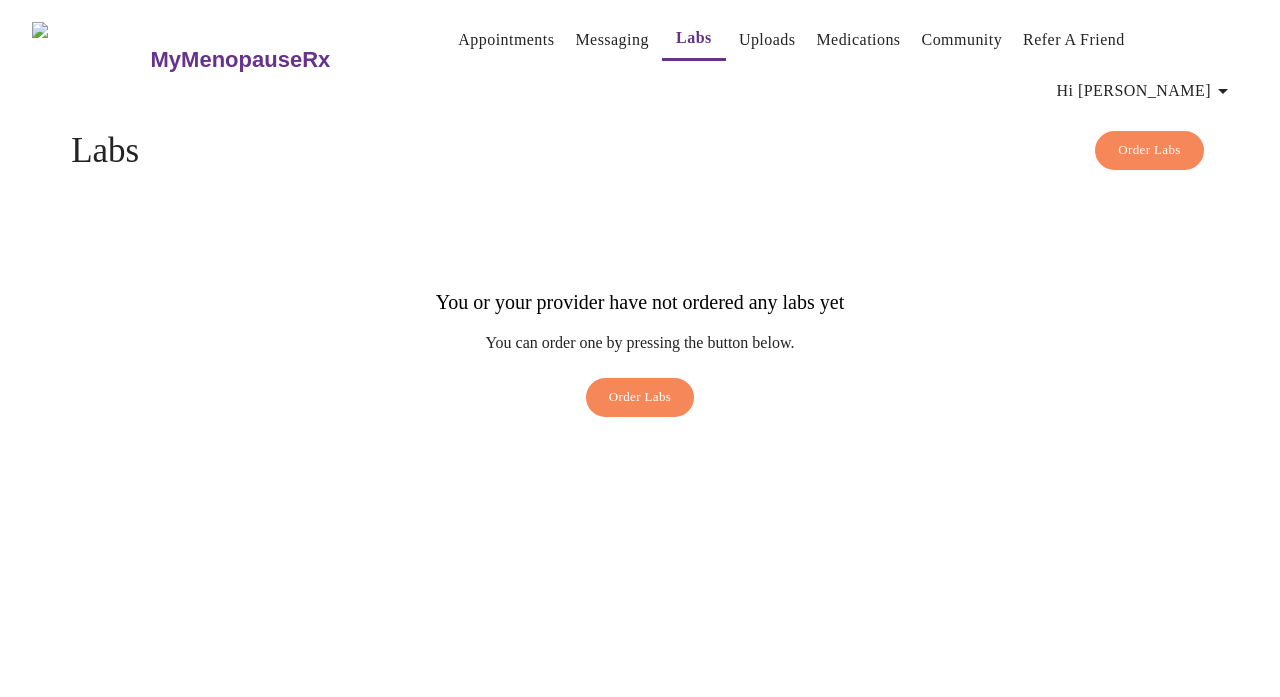 click on "Medications" at bounding box center (858, 40) 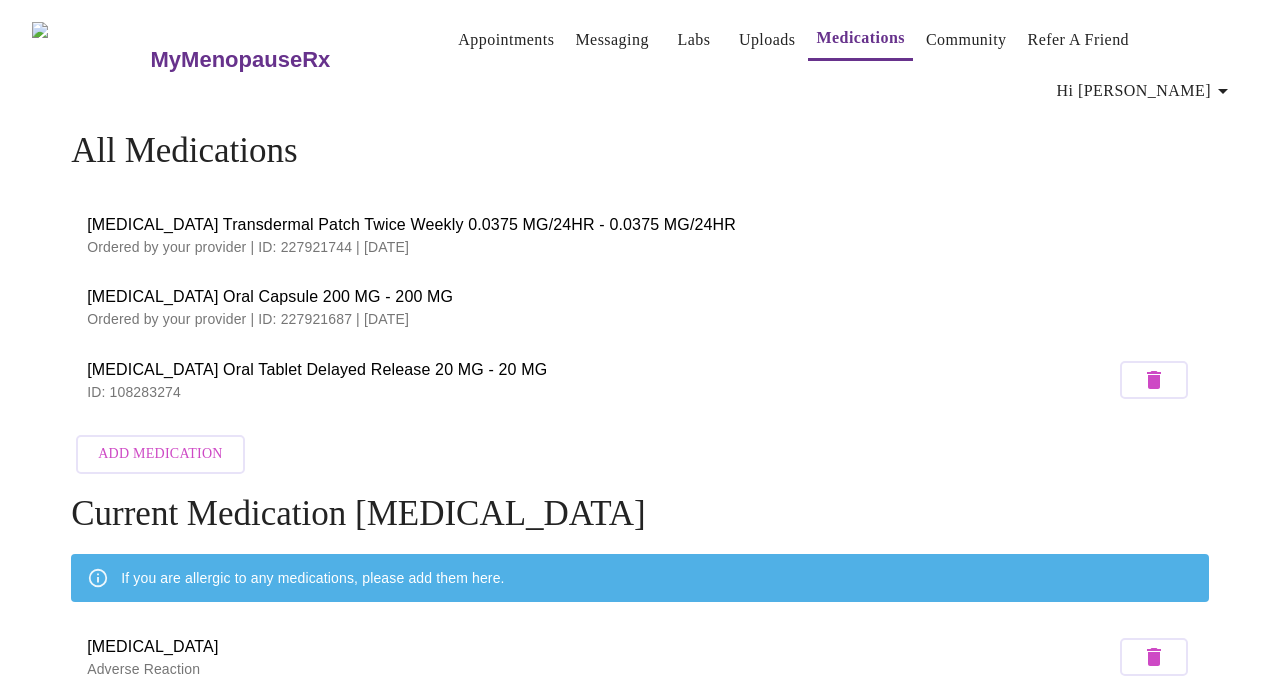 scroll, scrollTop: 0, scrollLeft: 0, axis: both 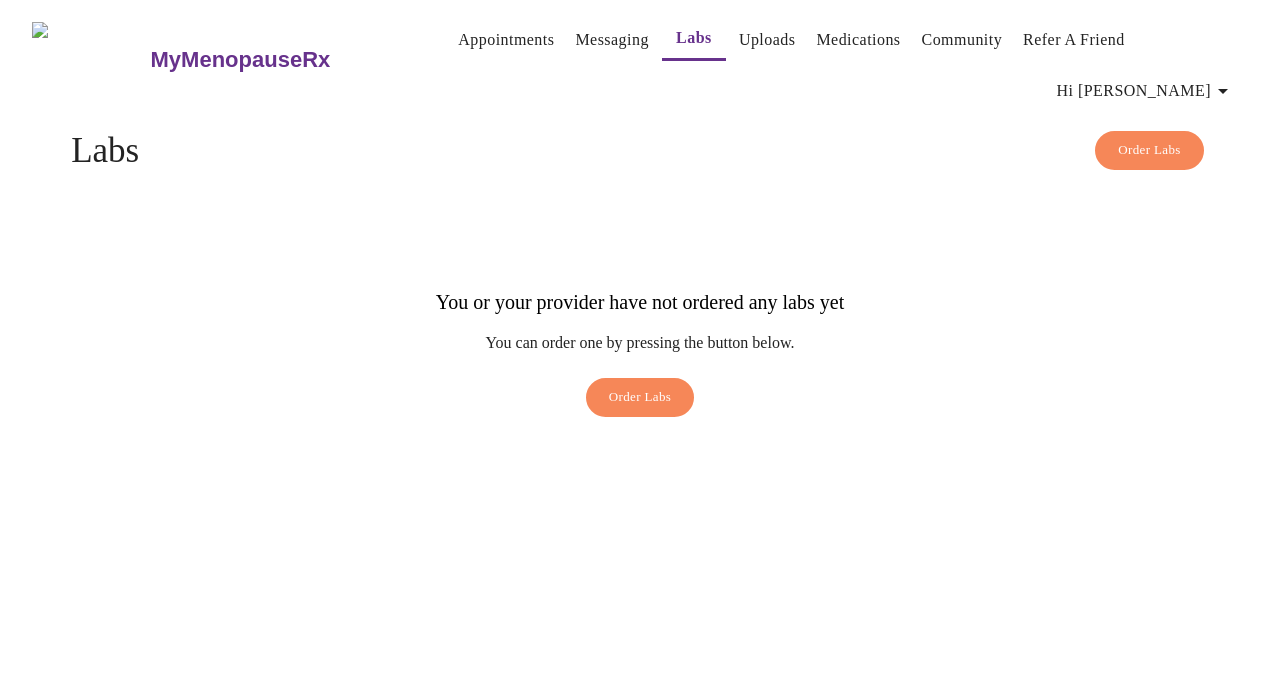 click on "Hi [PERSON_NAME]" at bounding box center (1146, 91) 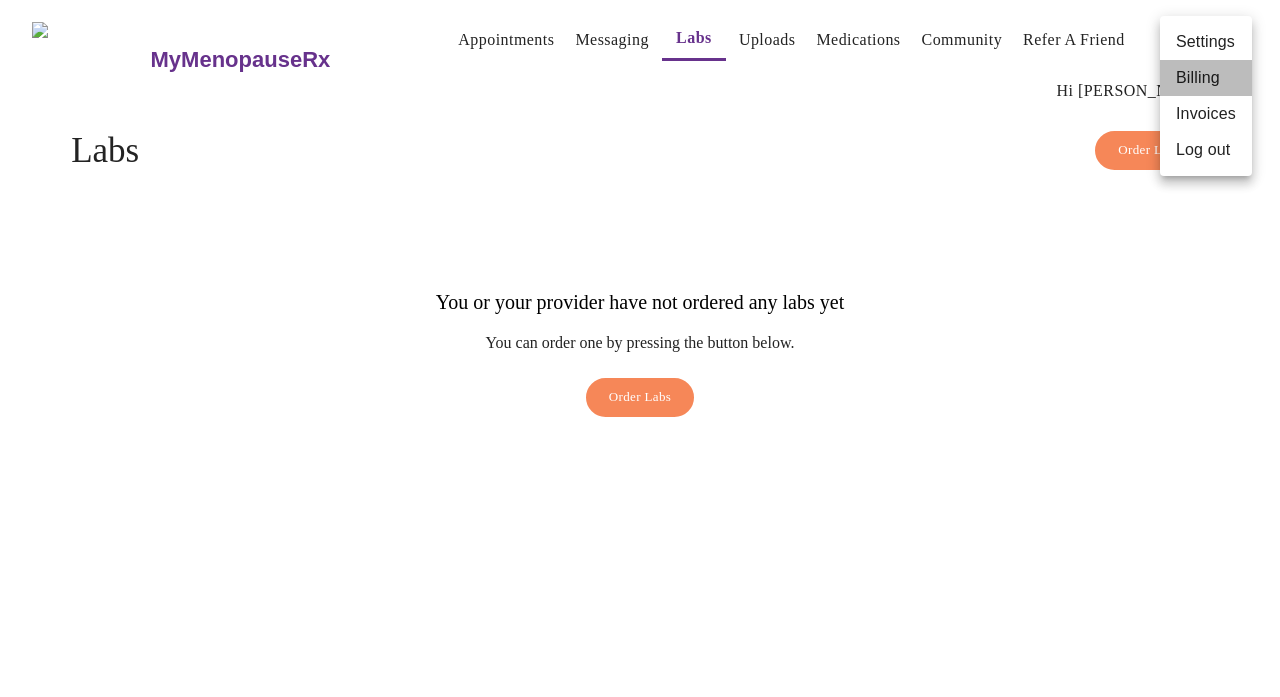 click on "Billing" at bounding box center [1206, 78] 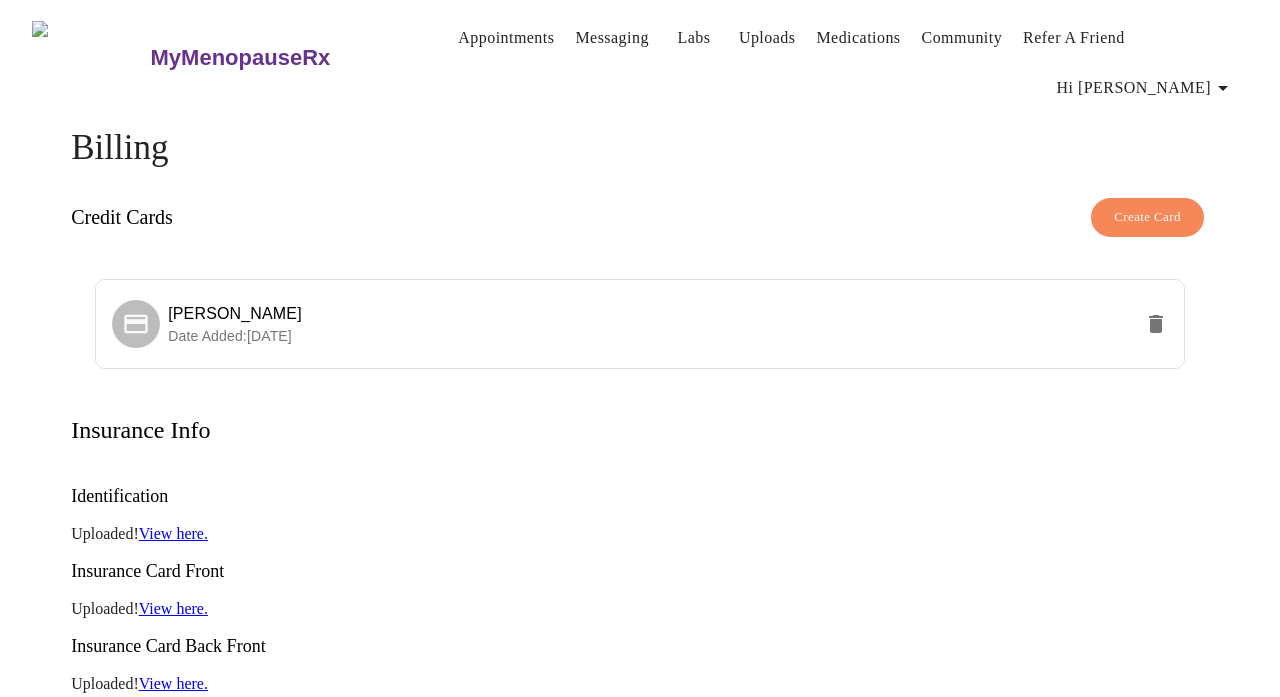 scroll, scrollTop: 0, scrollLeft: 0, axis: both 